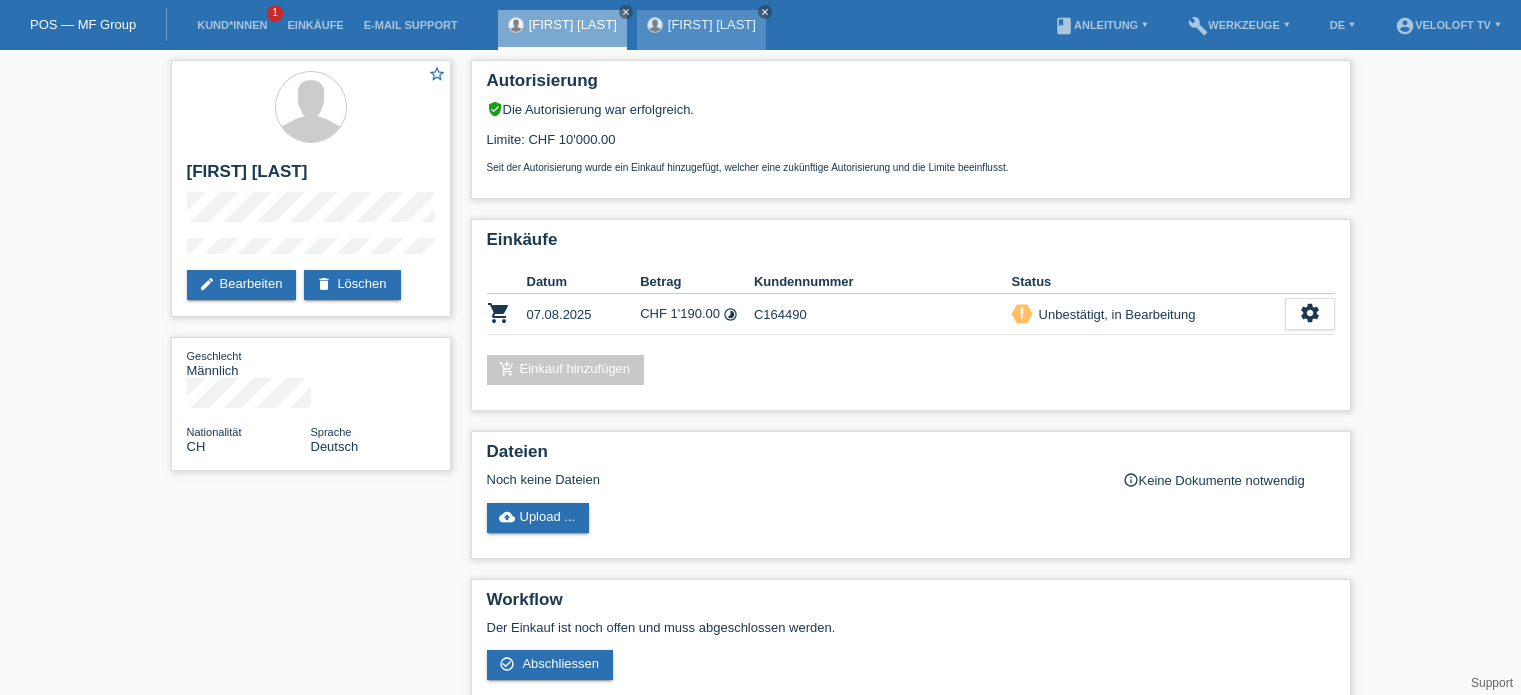 scroll, scrollTop: 0, scrollLeft: 0, axis: both 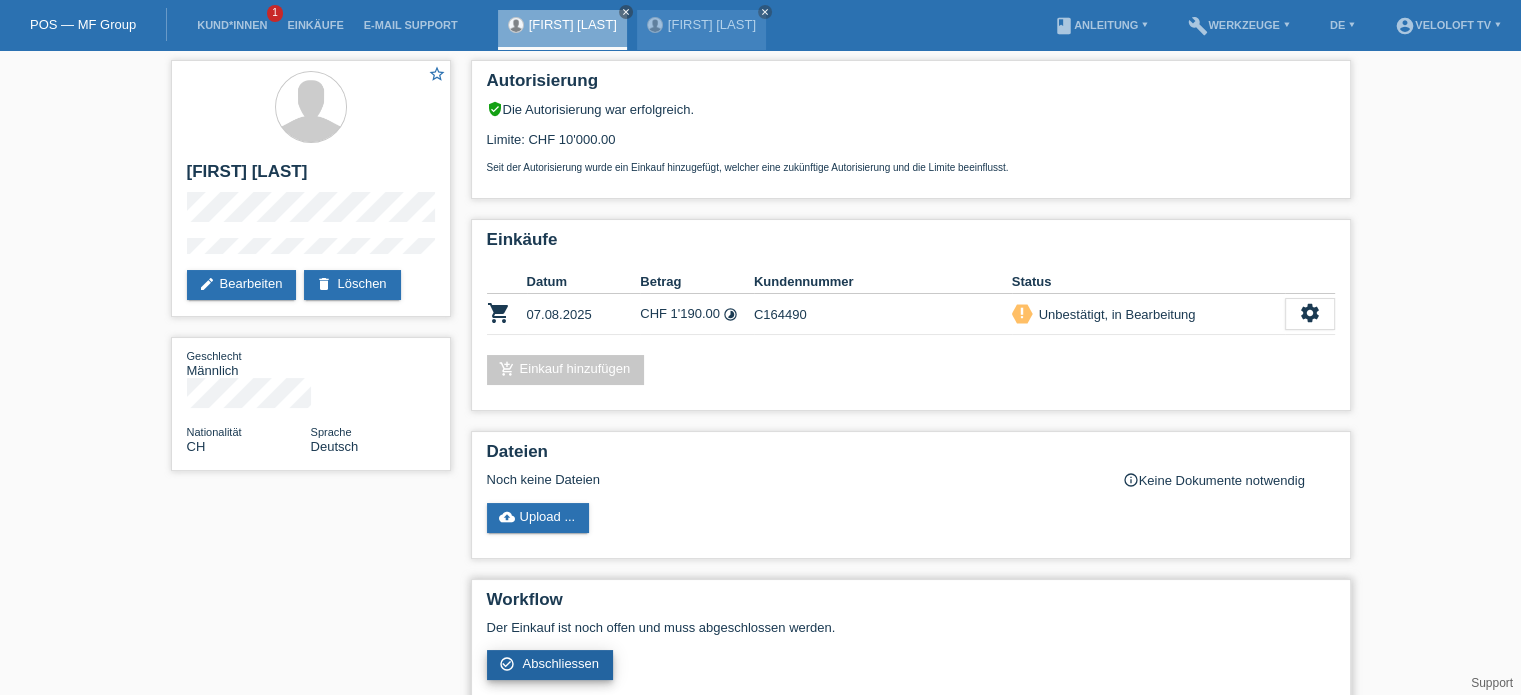 click on "check_circle_outline   Abschliessen" at bounding box center (550, 665) 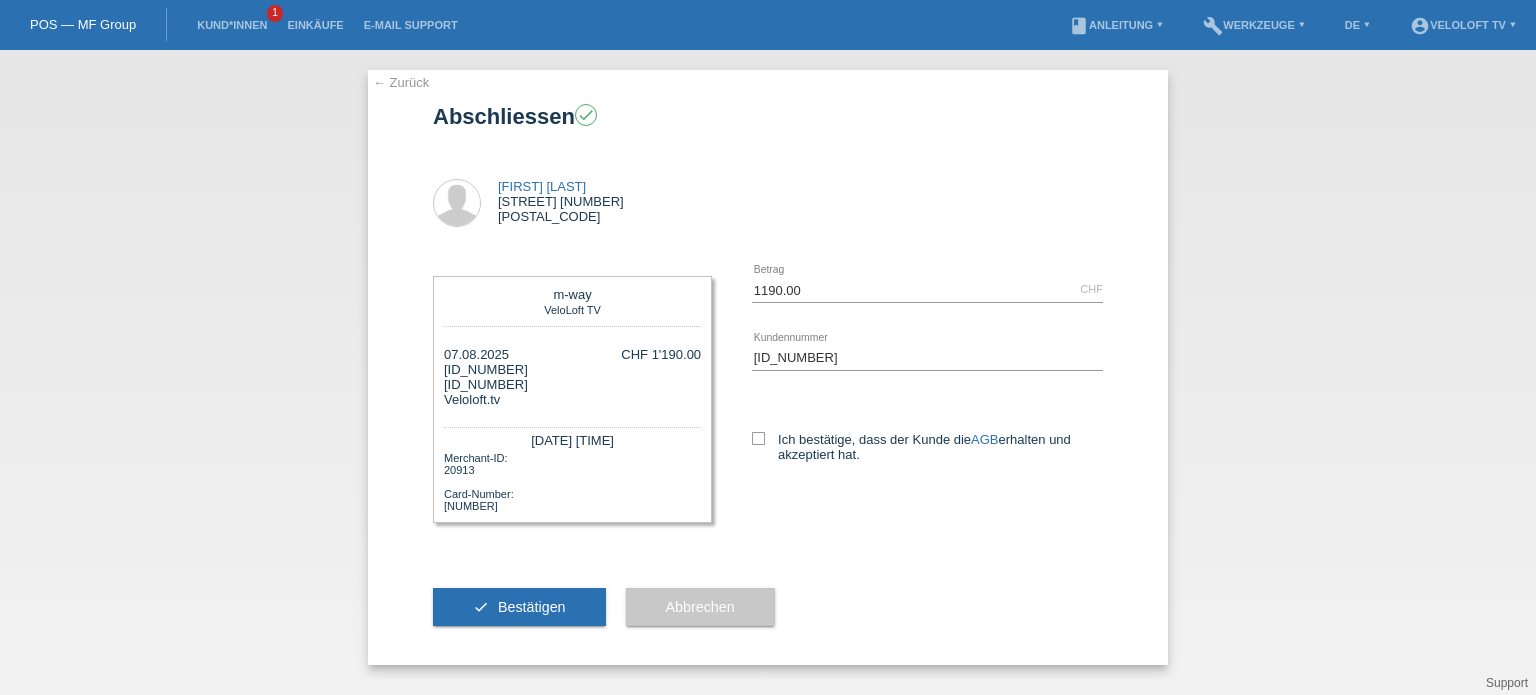 scroll, scrollTop: 0, scrollLeft: 0, axis: both 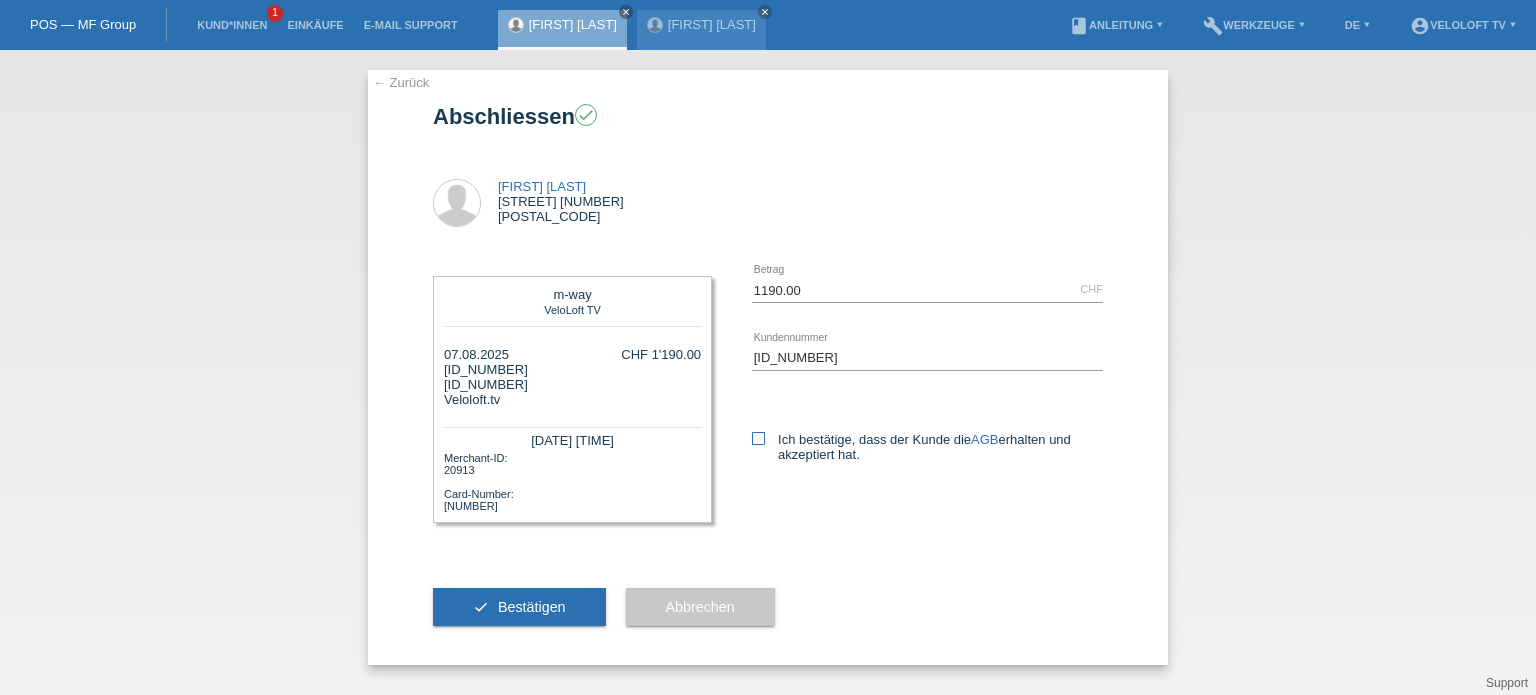 click at bounding box center (758, 438) 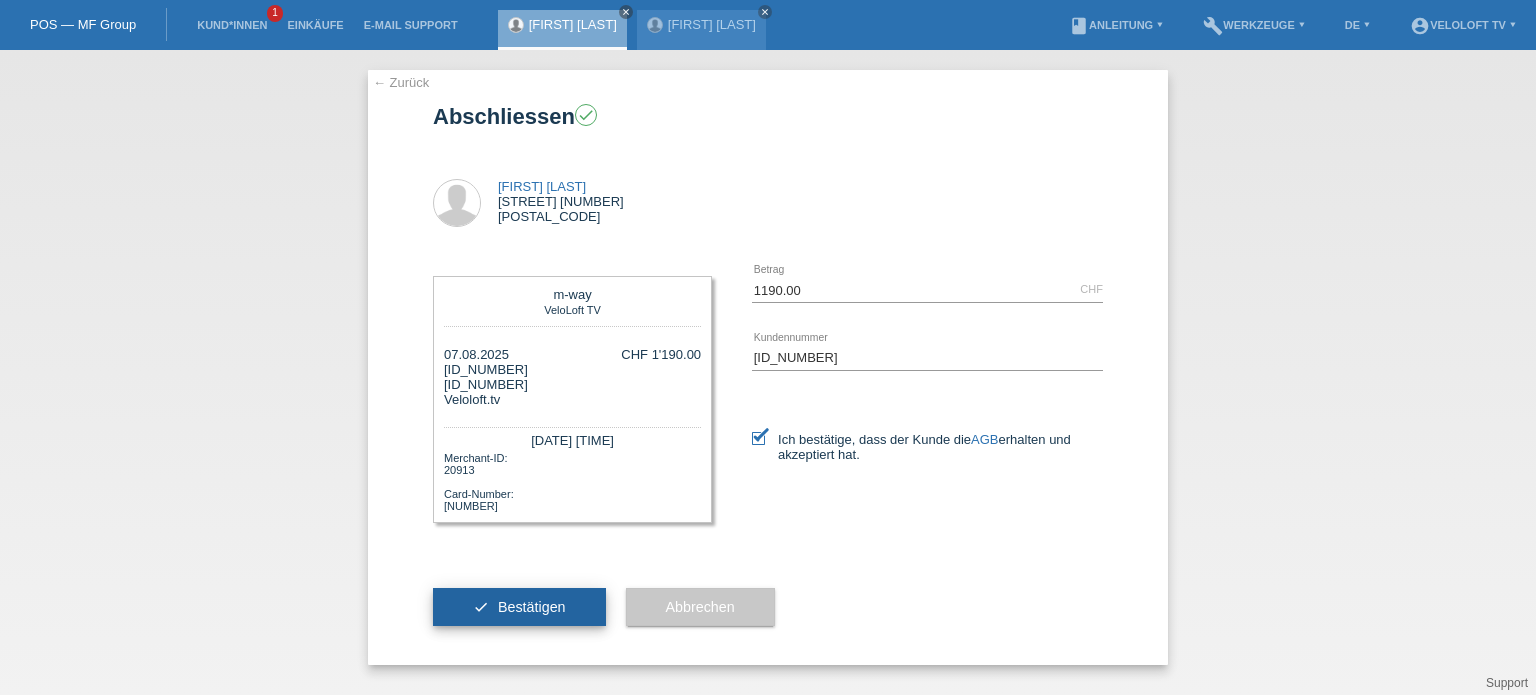 click on "Bestätigen" at bounding box center [532, 607] 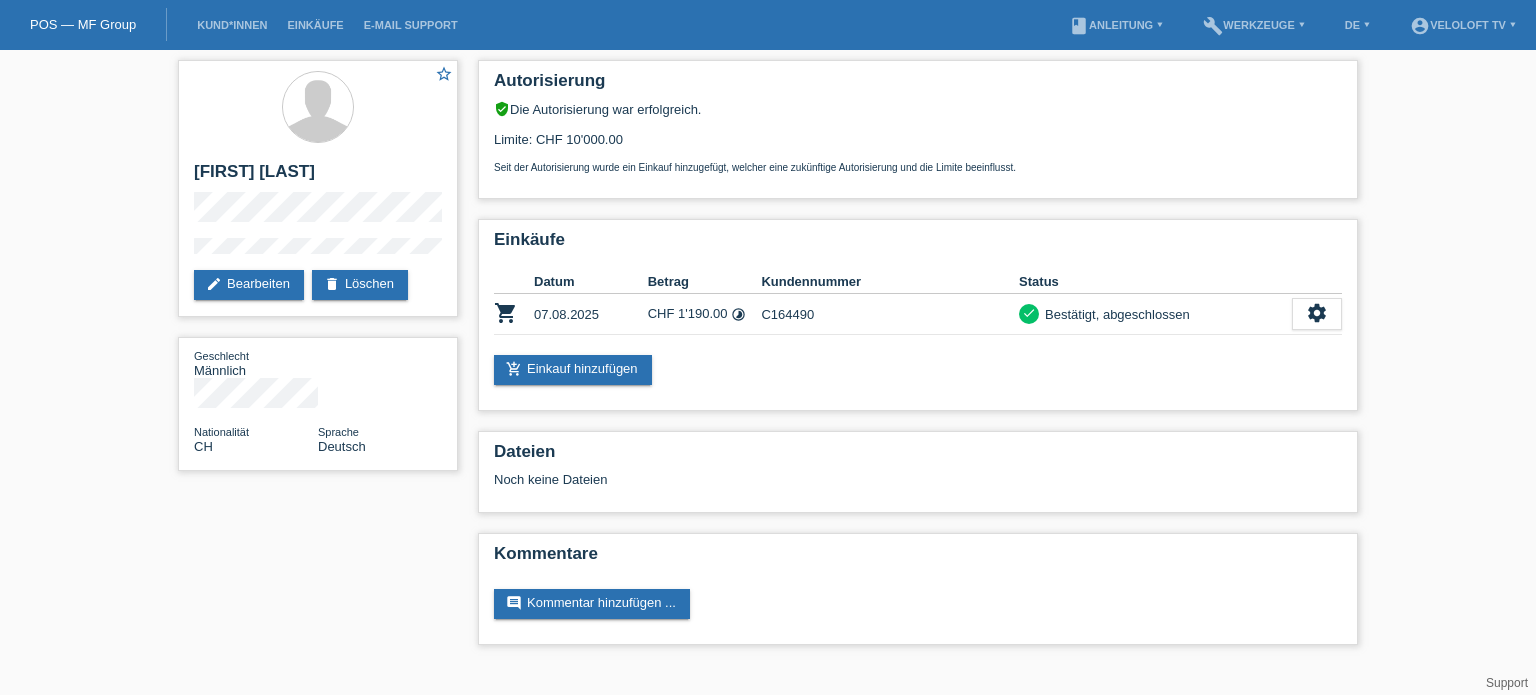 scroll, scrollTop: 0, scrollLeft: 0, axis: both 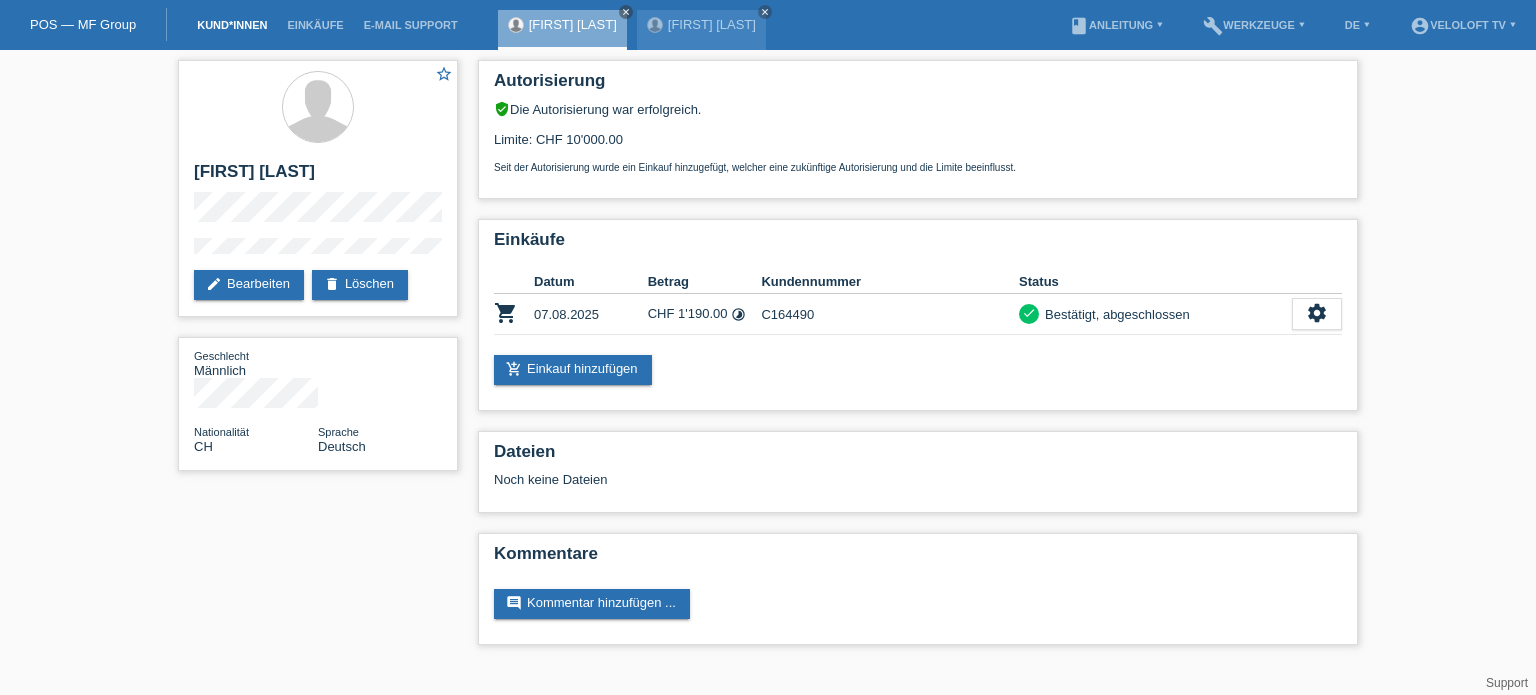 click on "Kund*innen" at bounding box center (232, 25) 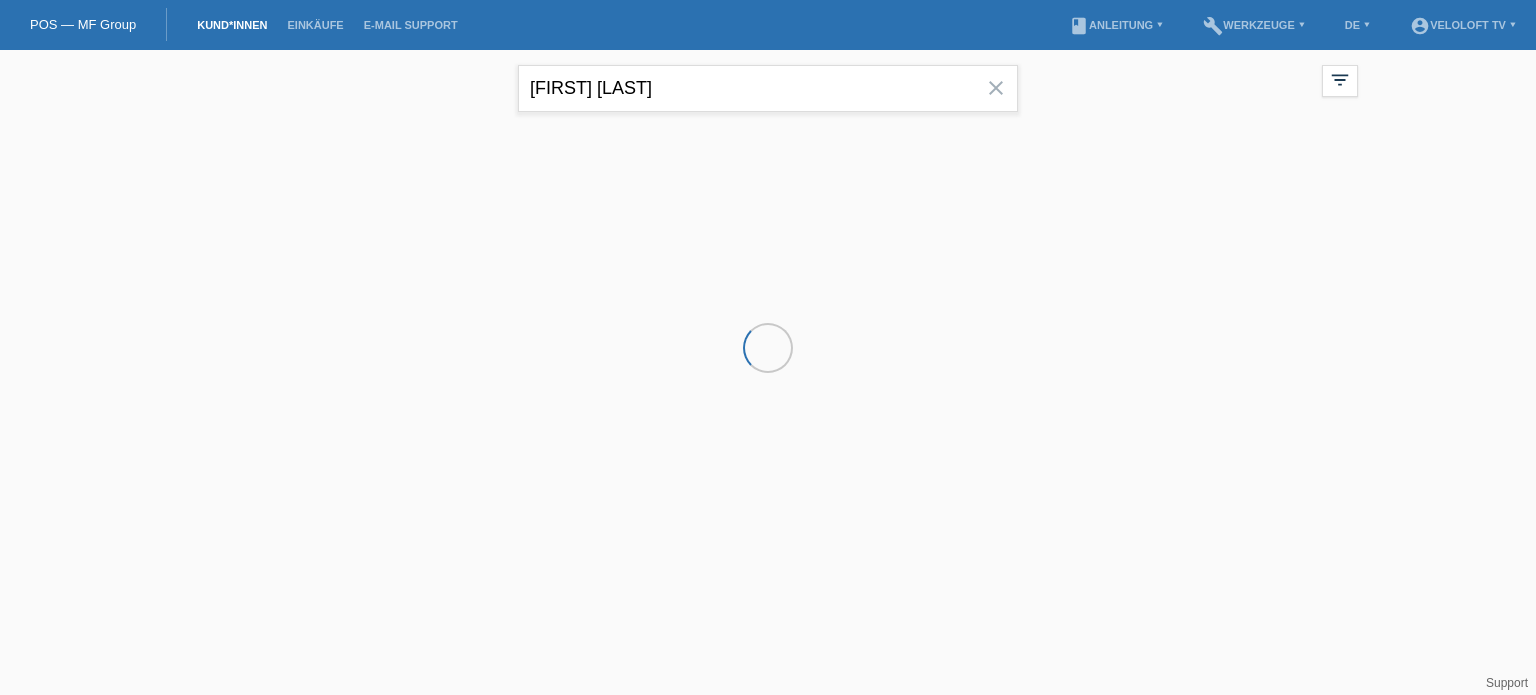 scroll, scrollTop: 0, scrollLeft: 0, axis: both 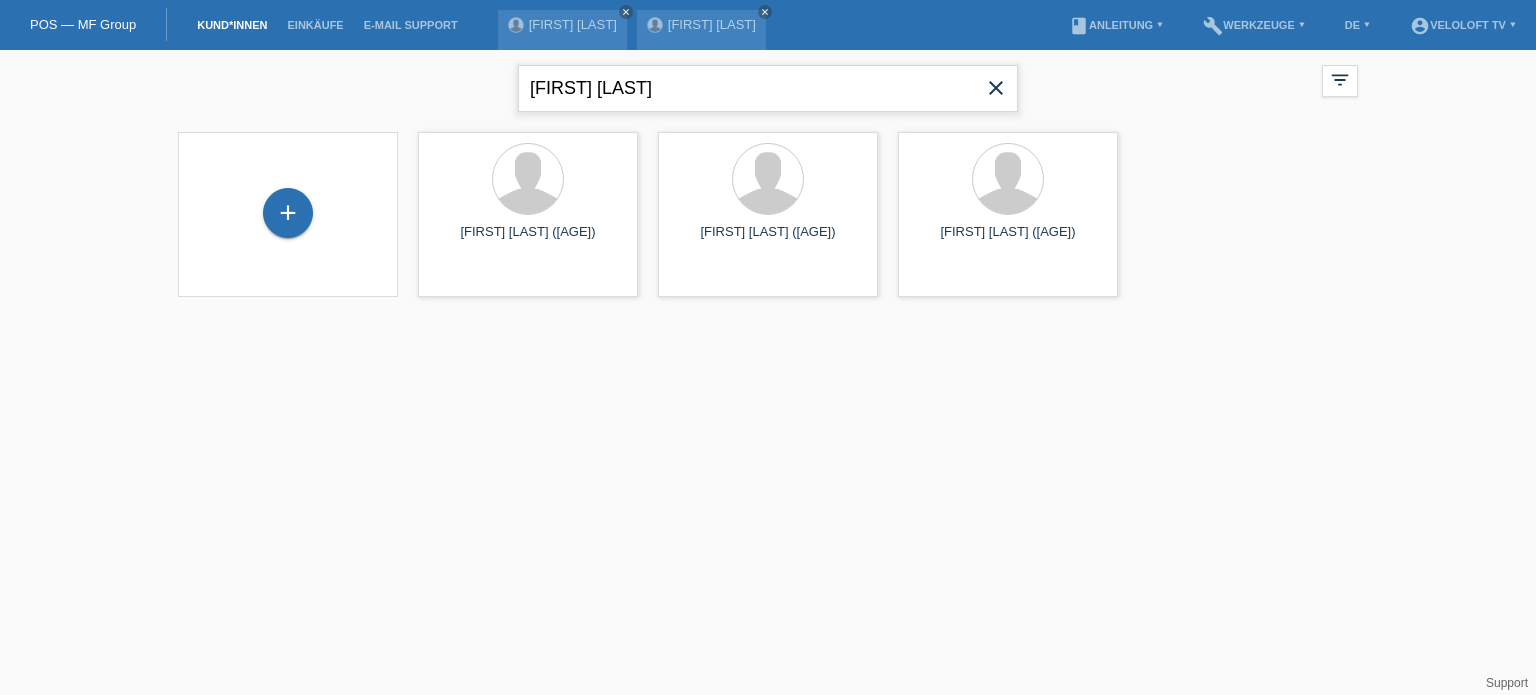 drag, startPoint x: 739, startPoint y: 83, endPoint x: 524, endPoint y: 89, distance: 215.08371 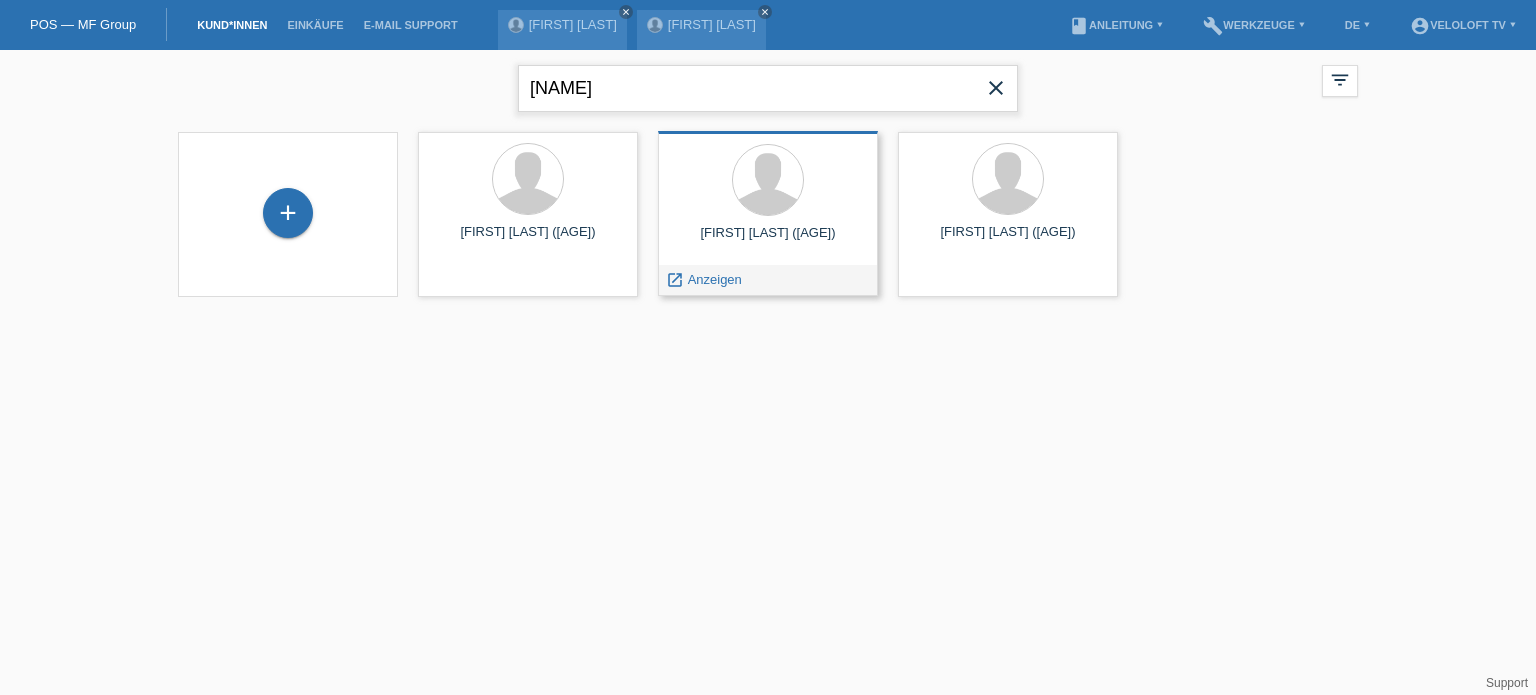 type on "[NAME]" 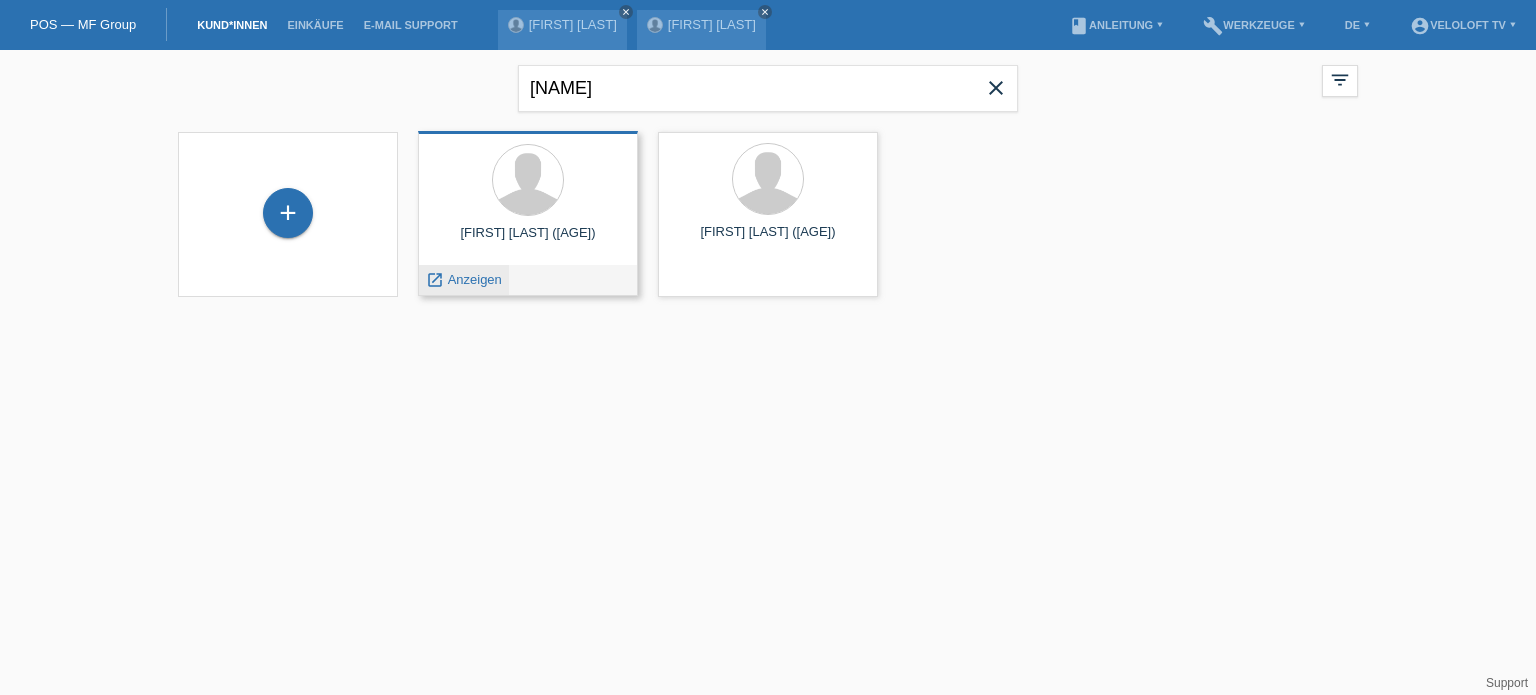 click on "Anzeigen" at bounding box center [475, 279] 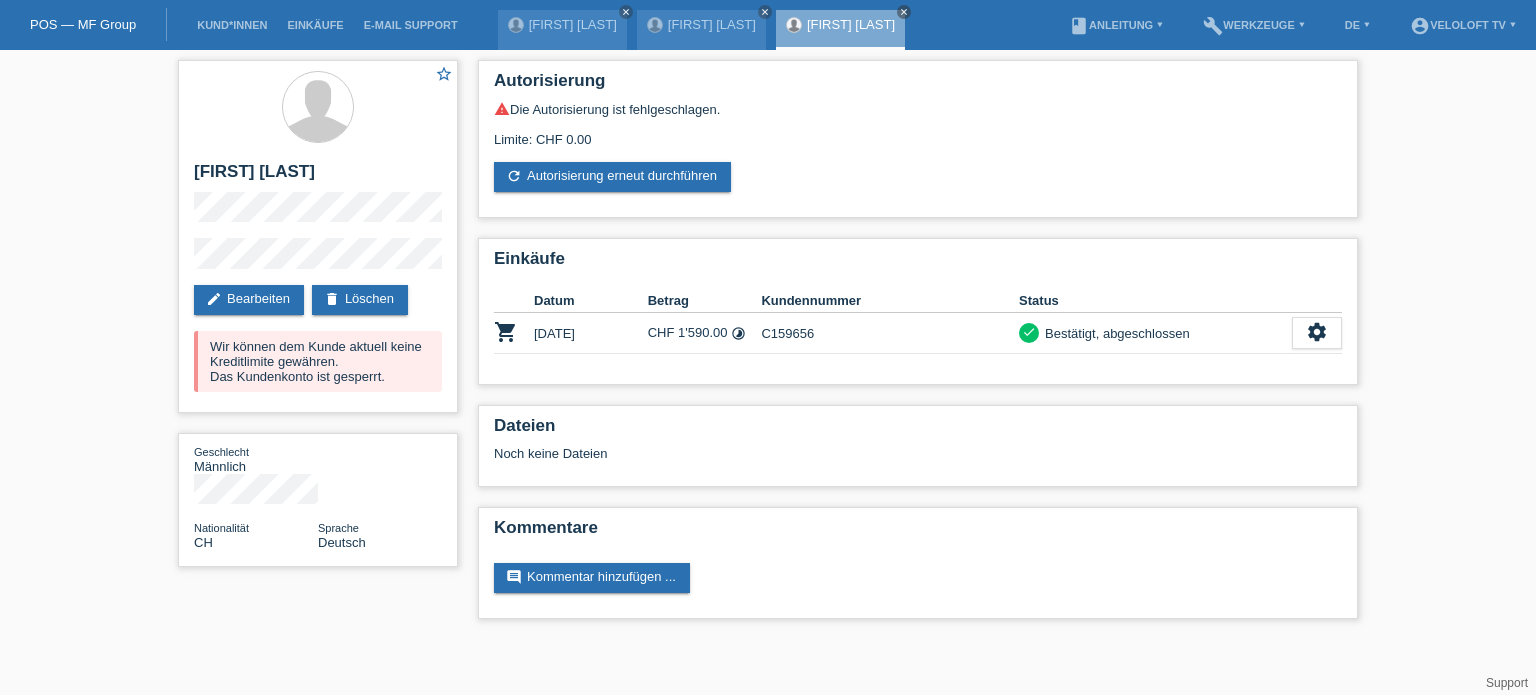scroll, scrollTop: 0, scrollLeft: 0, axis: both 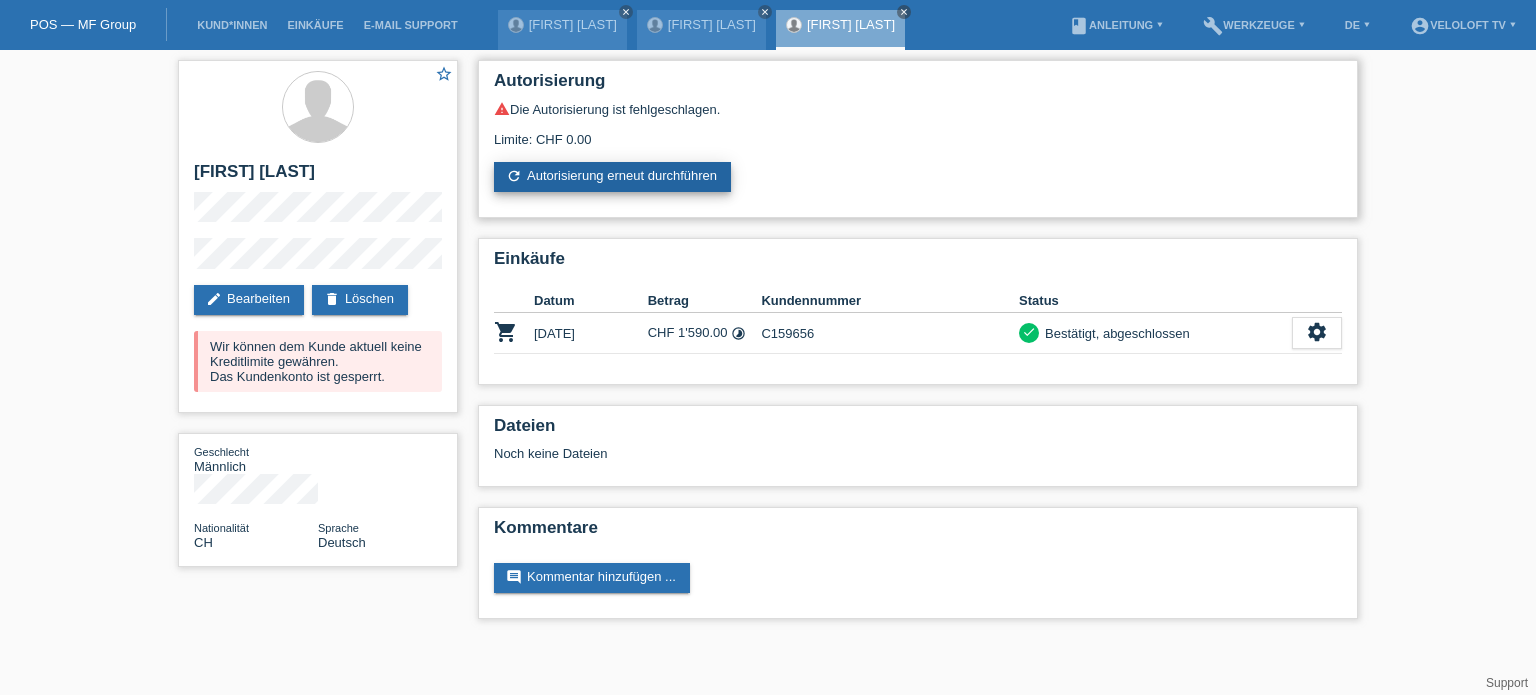 click on "refresh  Autorisierung erneut durchführen" at bounding box center (612, 177) 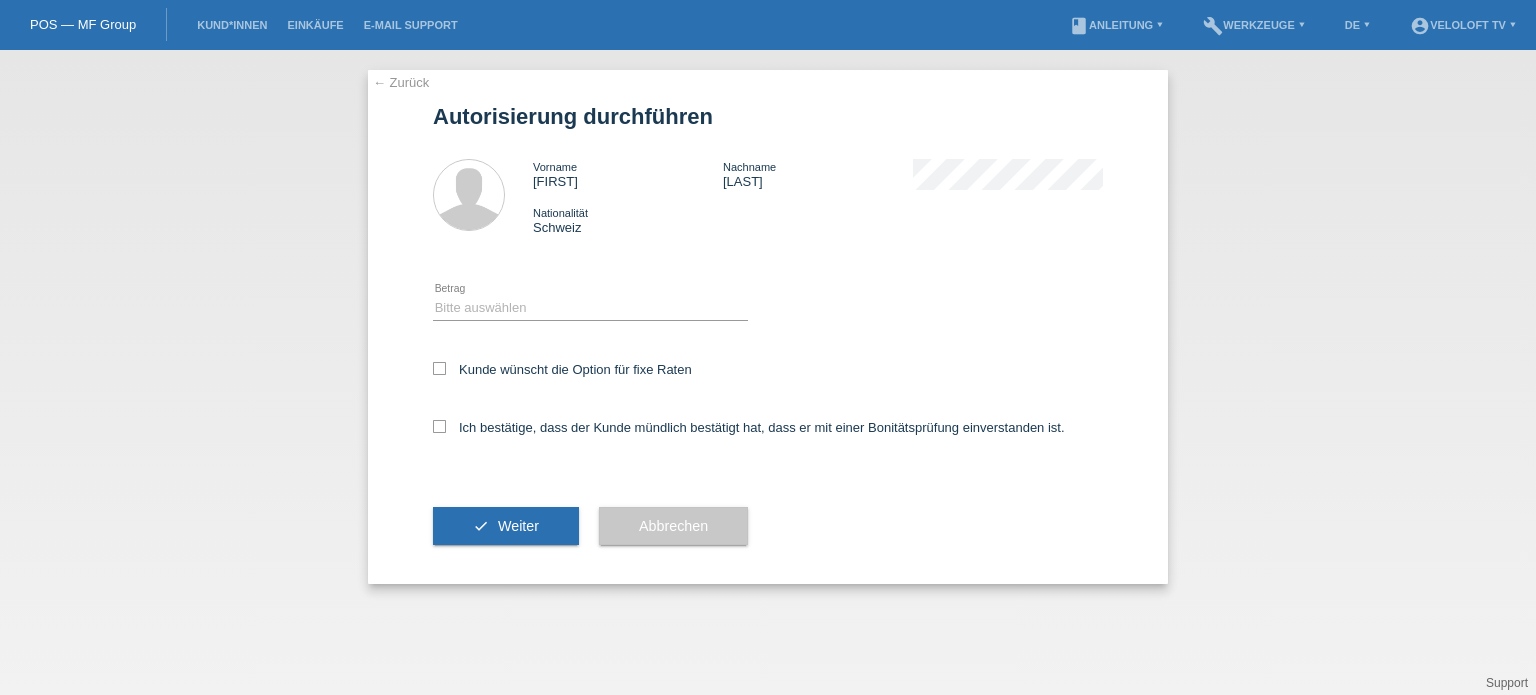 scroll, scrollTop: 0, scrollLeft: 0, axis: both 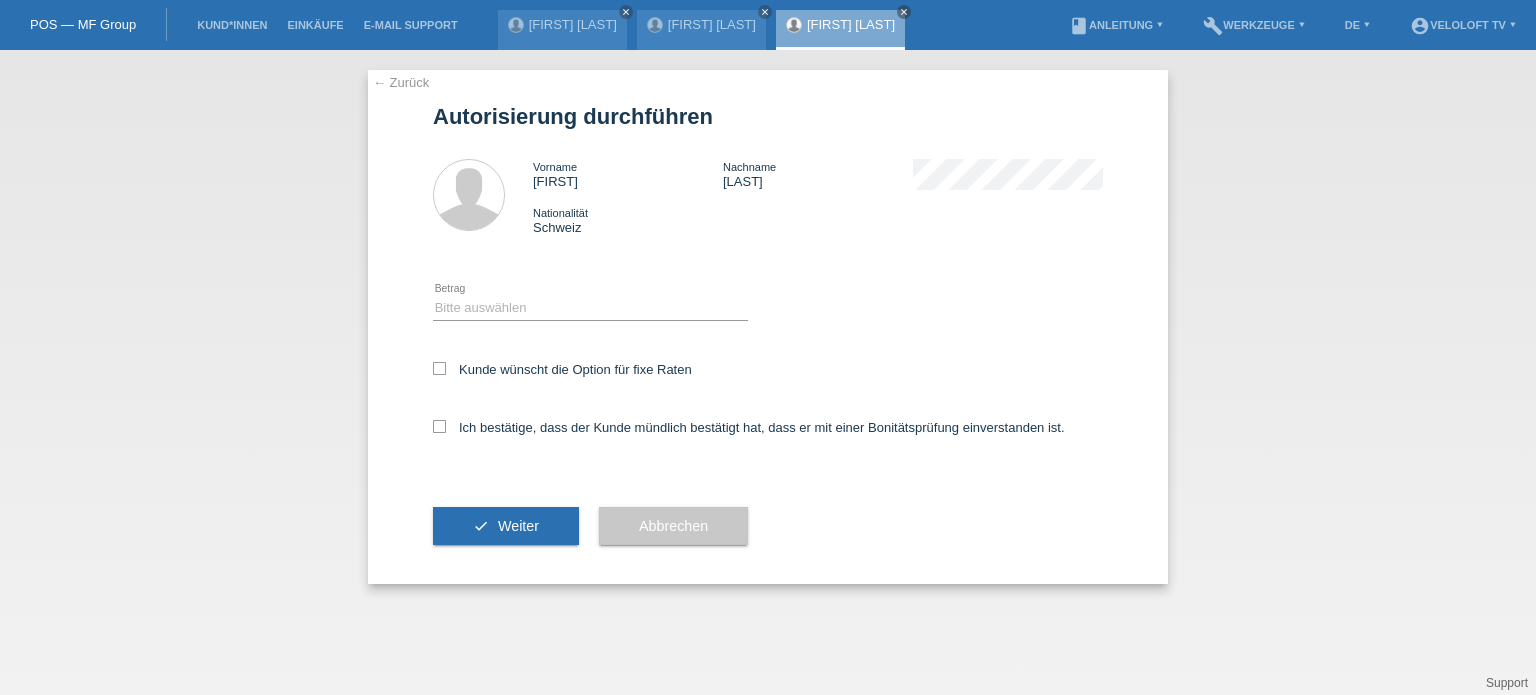 click on "← Zurück
Autorisierung durchführen
Vorname
Benjamin
Nachname
Faga
Nationalität
Schweiz" at bounding box center (768, 327) 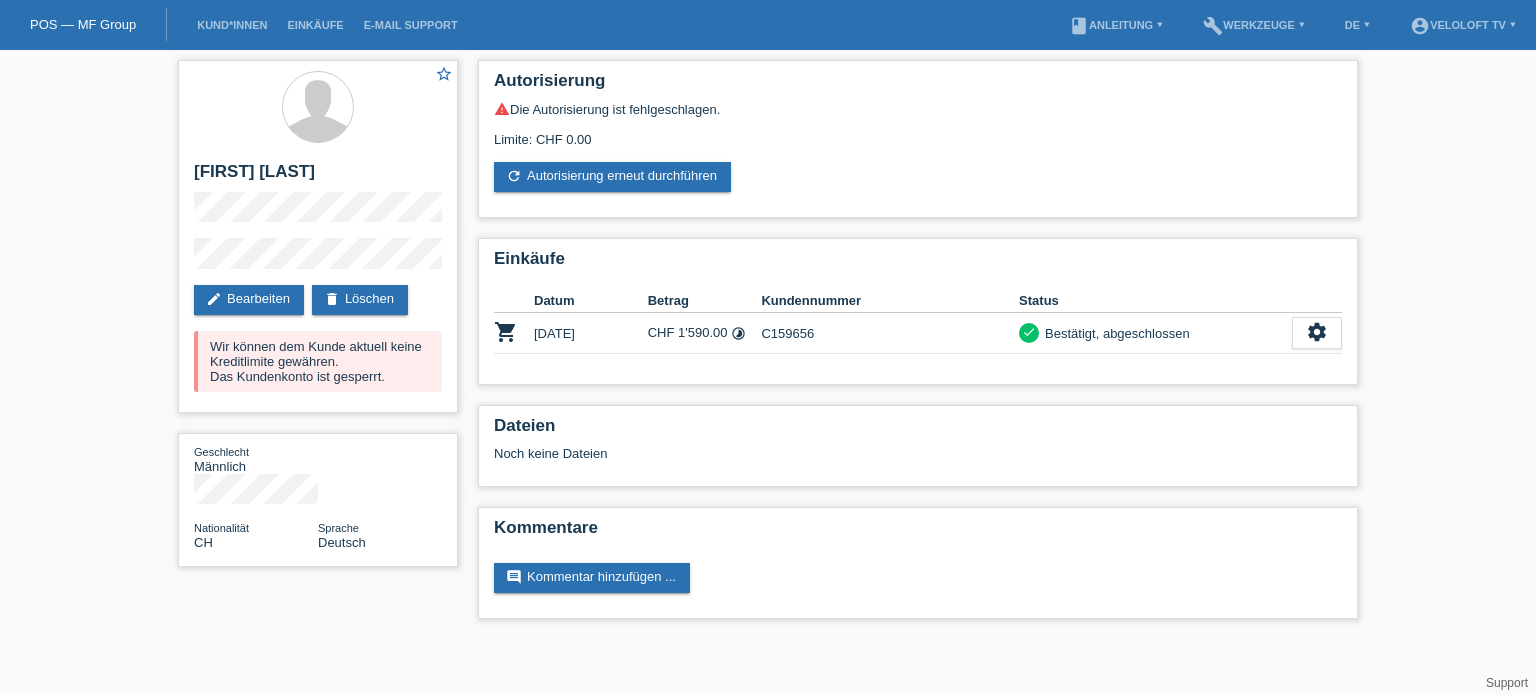scroll, scrollTop: 0, scrollLeft: 0, axis: both 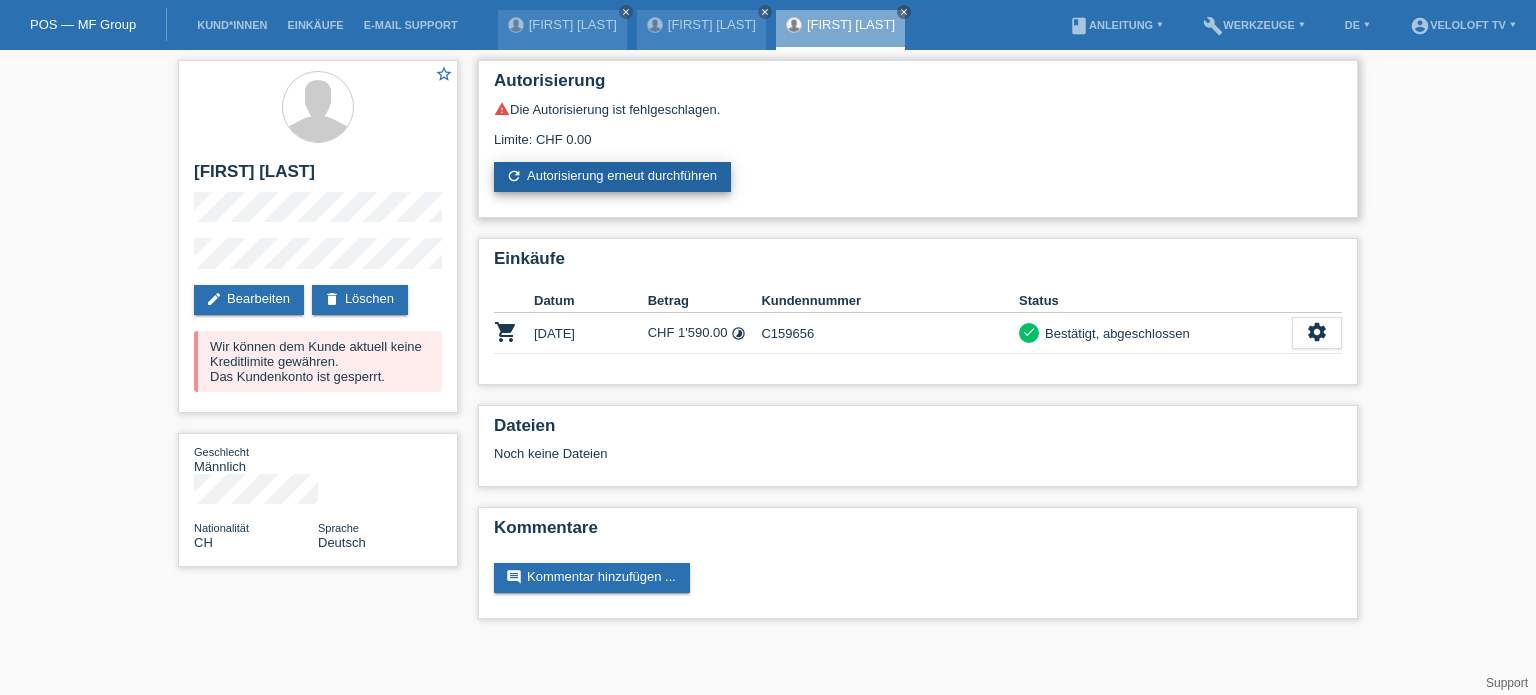 click on "refresh  Autorisierung erneut durchführen" at bounding box center (612, 177) 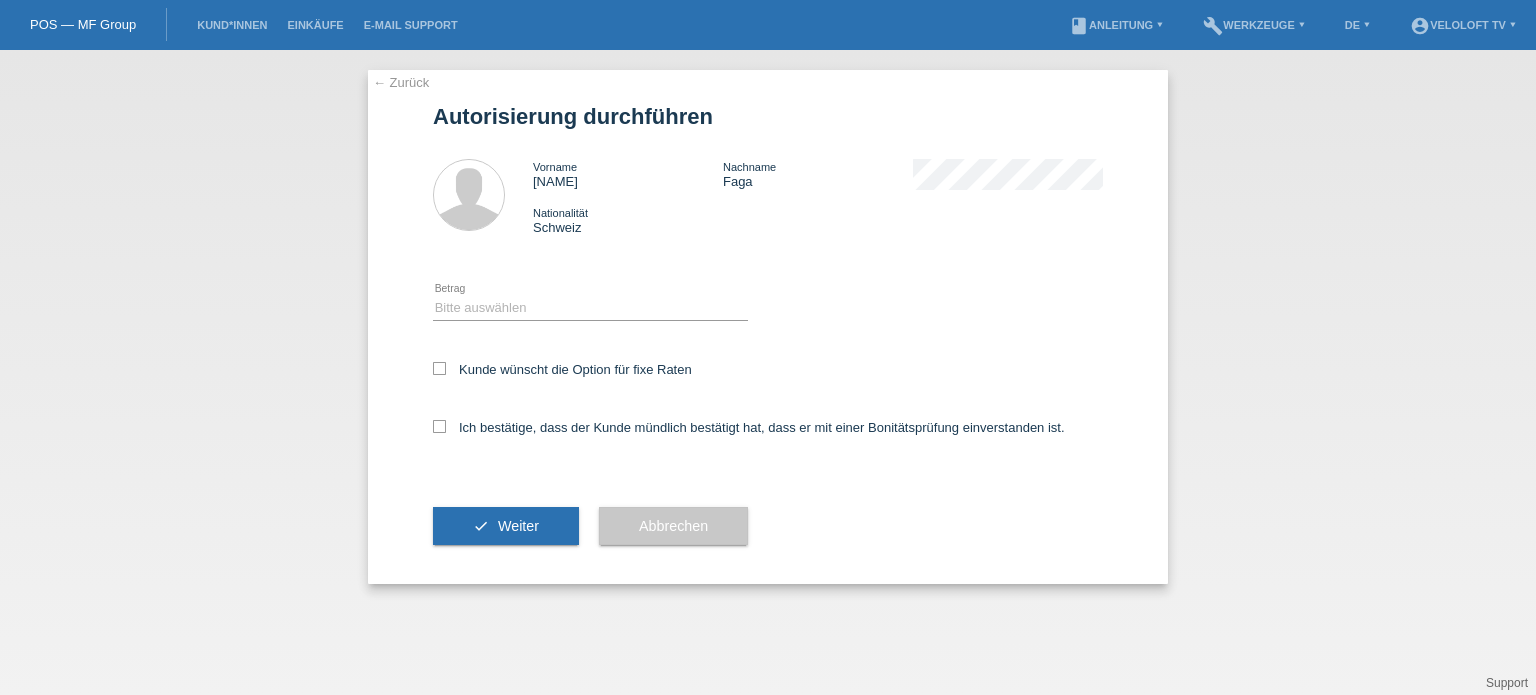 scroll, scrollTop: 0, scrollLeft: 0, axis: both 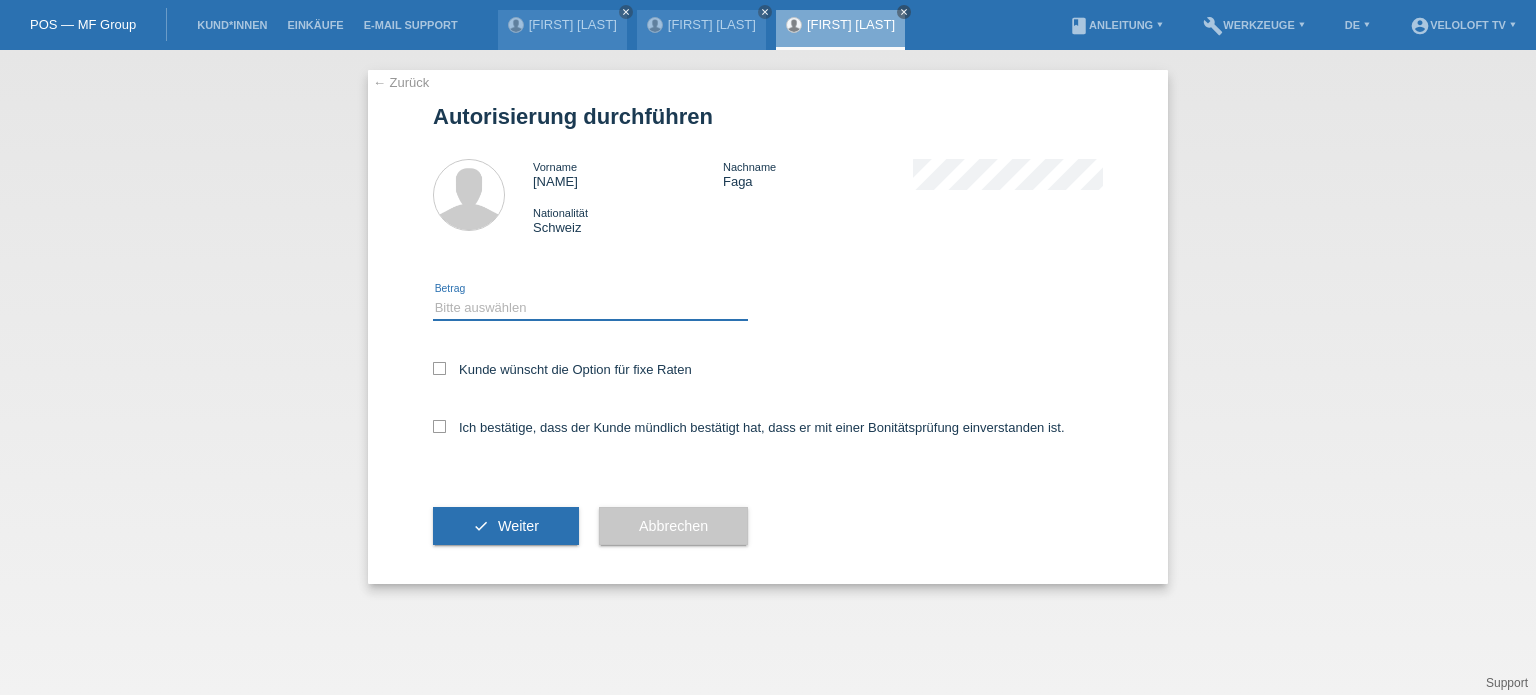 click on "Bitte auswählen
CHF 1.00 - CHF 499.00
CHF 500.00 - CHF 1'999.00
CHF 2'000.00 - CHF 15'000.00" at bounding box center [590, 308] 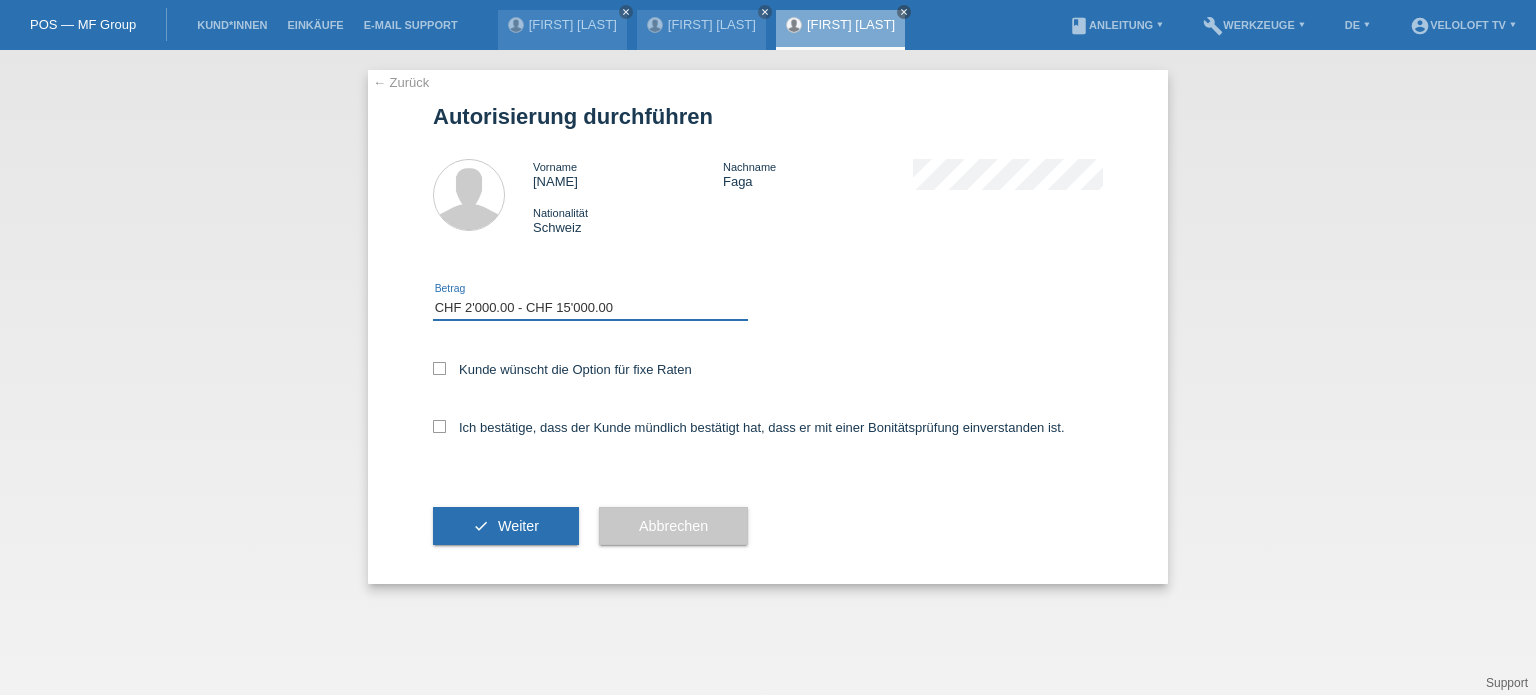 click on "Bitte auswählen
CHF 1.00 - CHF 499.00
CHF 500.00 - CHF 1'999.00
CHF 2'000.00 - CHF 15'000.00" at bounding box center (590, 308) 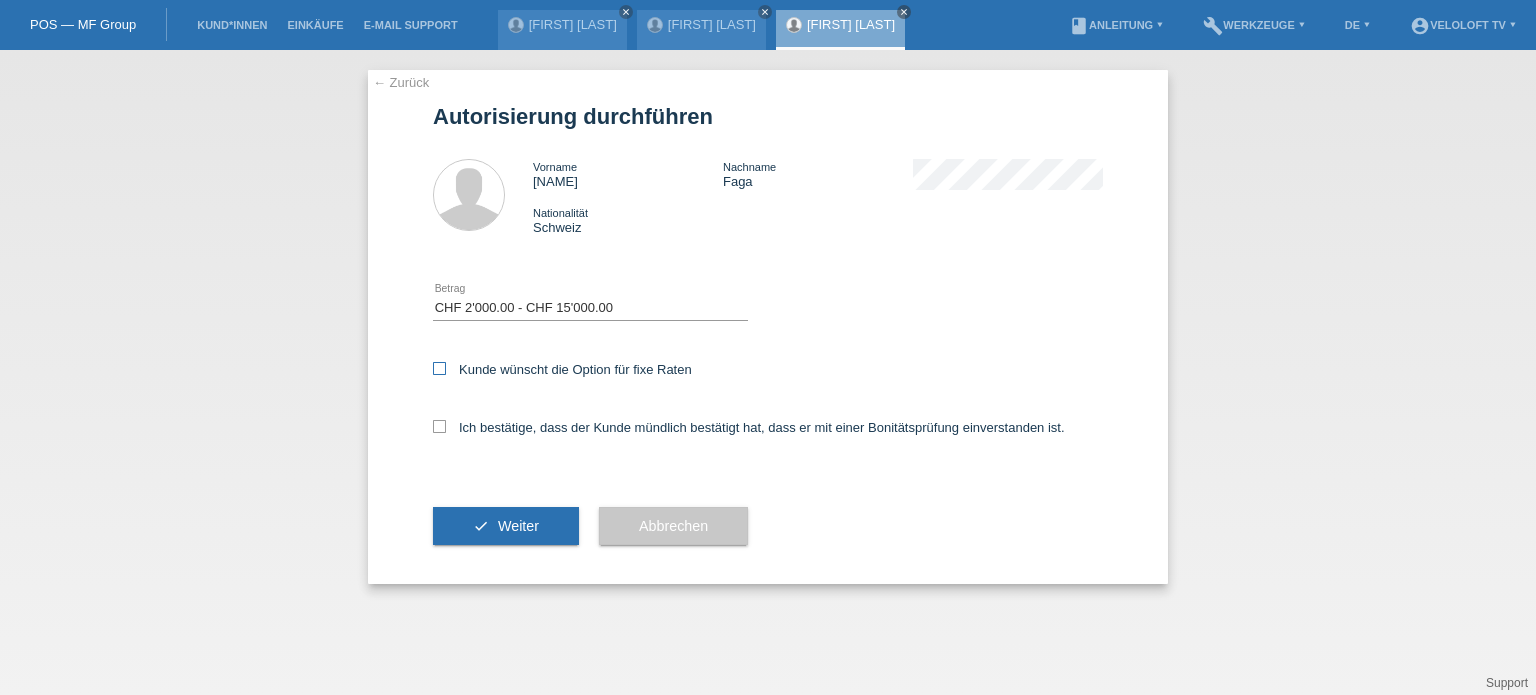 click at bounding box center [439, 368] 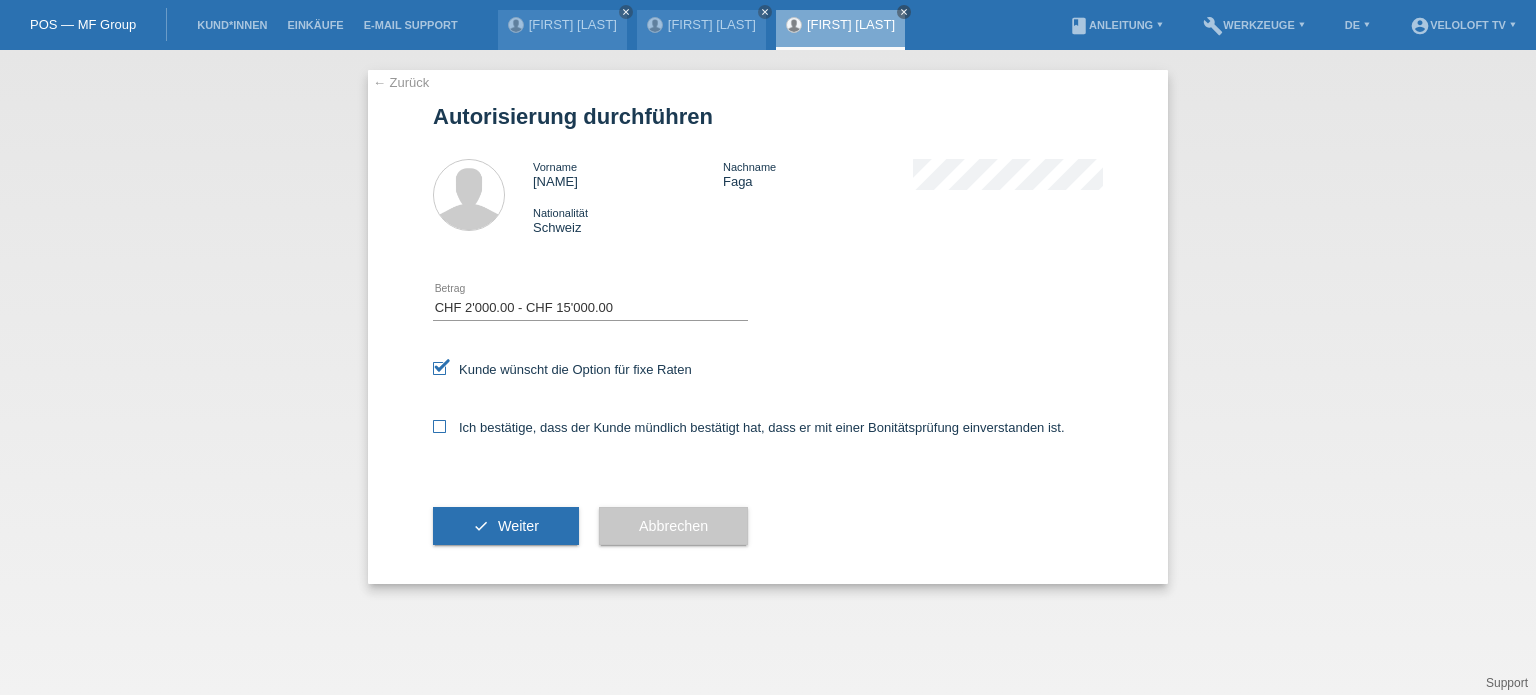click at bounding box center (439, 426) 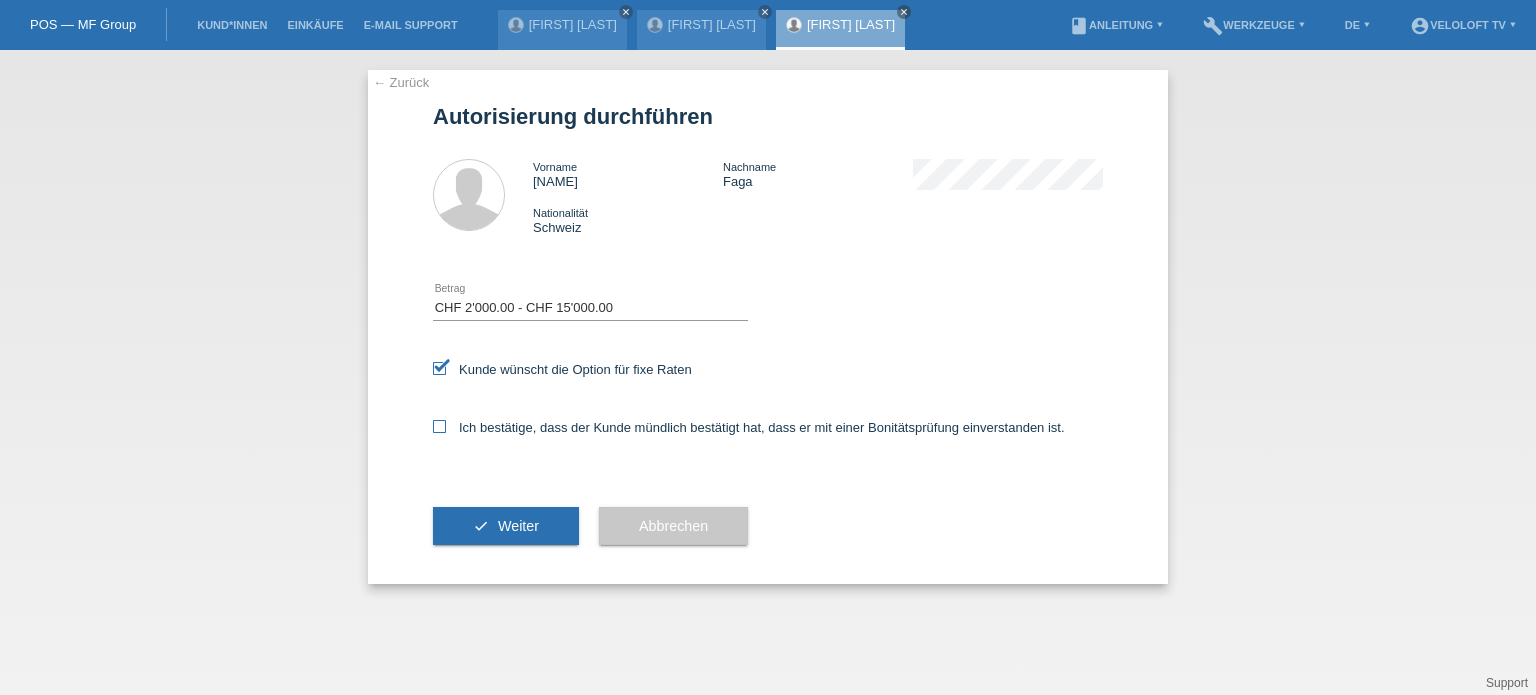 click on "Ich bestätige, dass der Kunde mündlich bestätigt hat, dass er mit einer Bonitätsprüfung einverstanden ist." at bounding box center [439, 426] 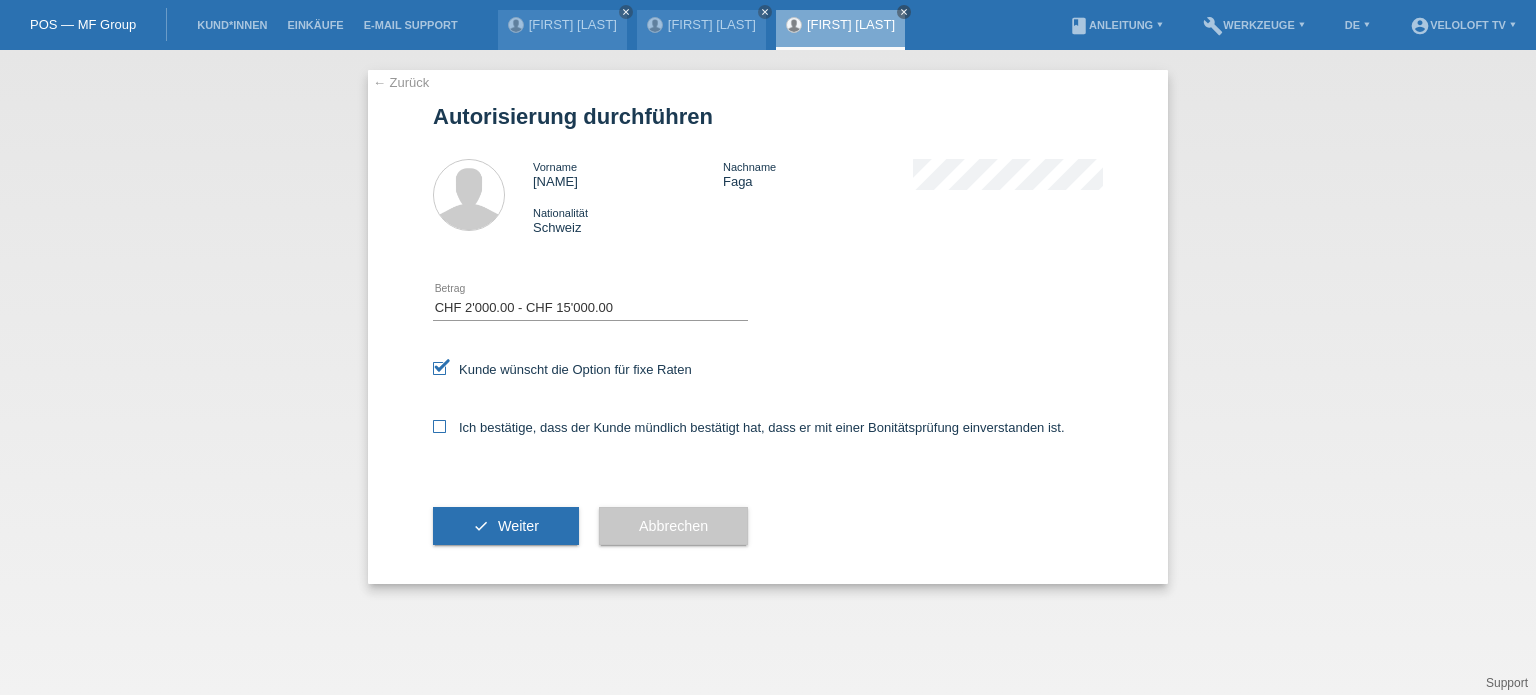 checkbox on "true" 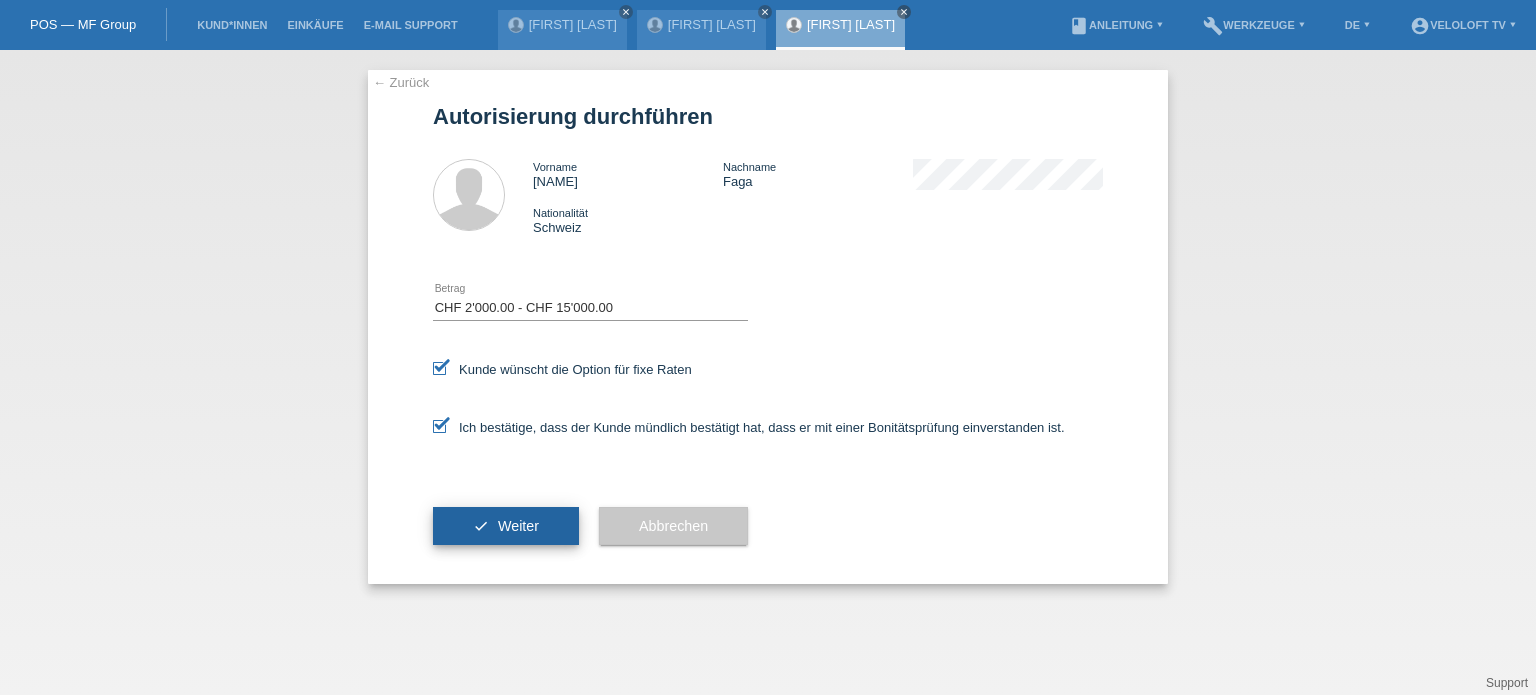 click on "Weiter" at bounding box center [518, 526] 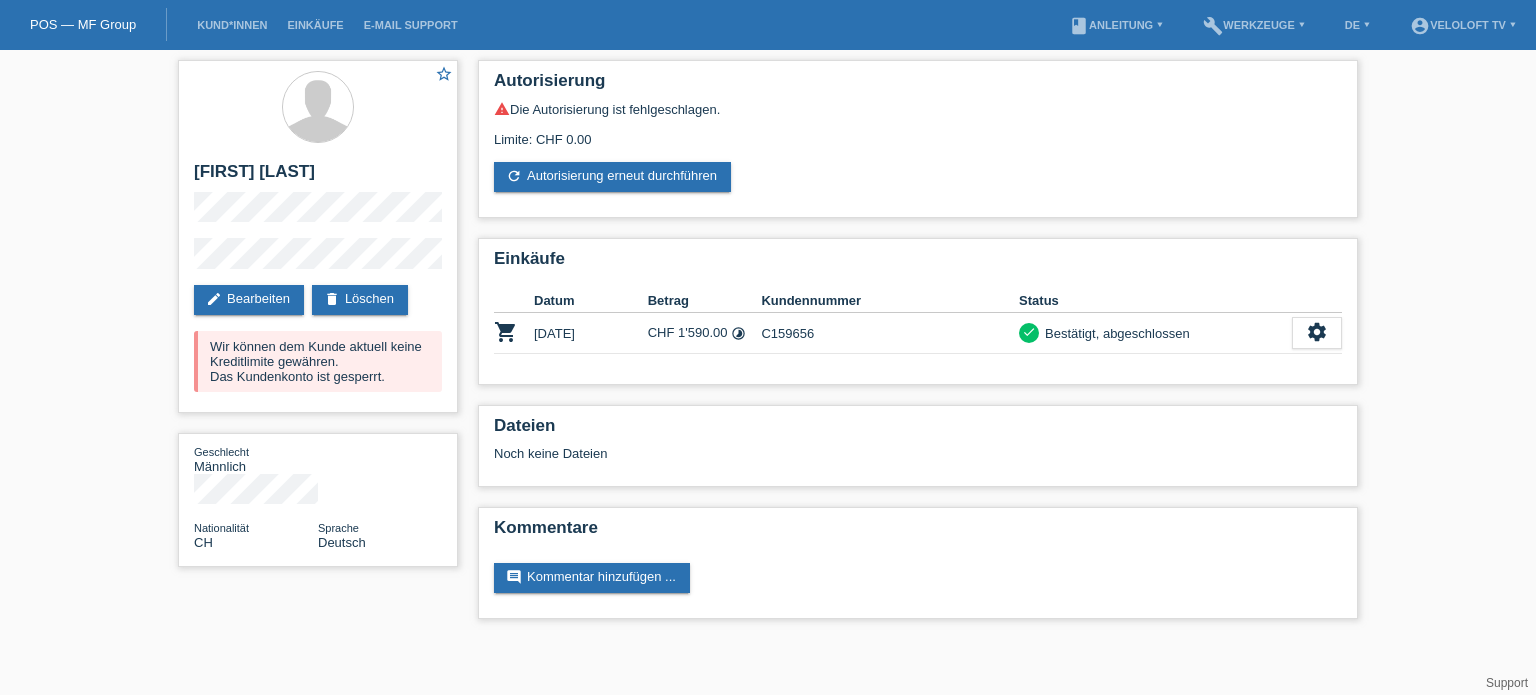 scroll, scrollTop: 0, scrollLeft: 0, axis: both 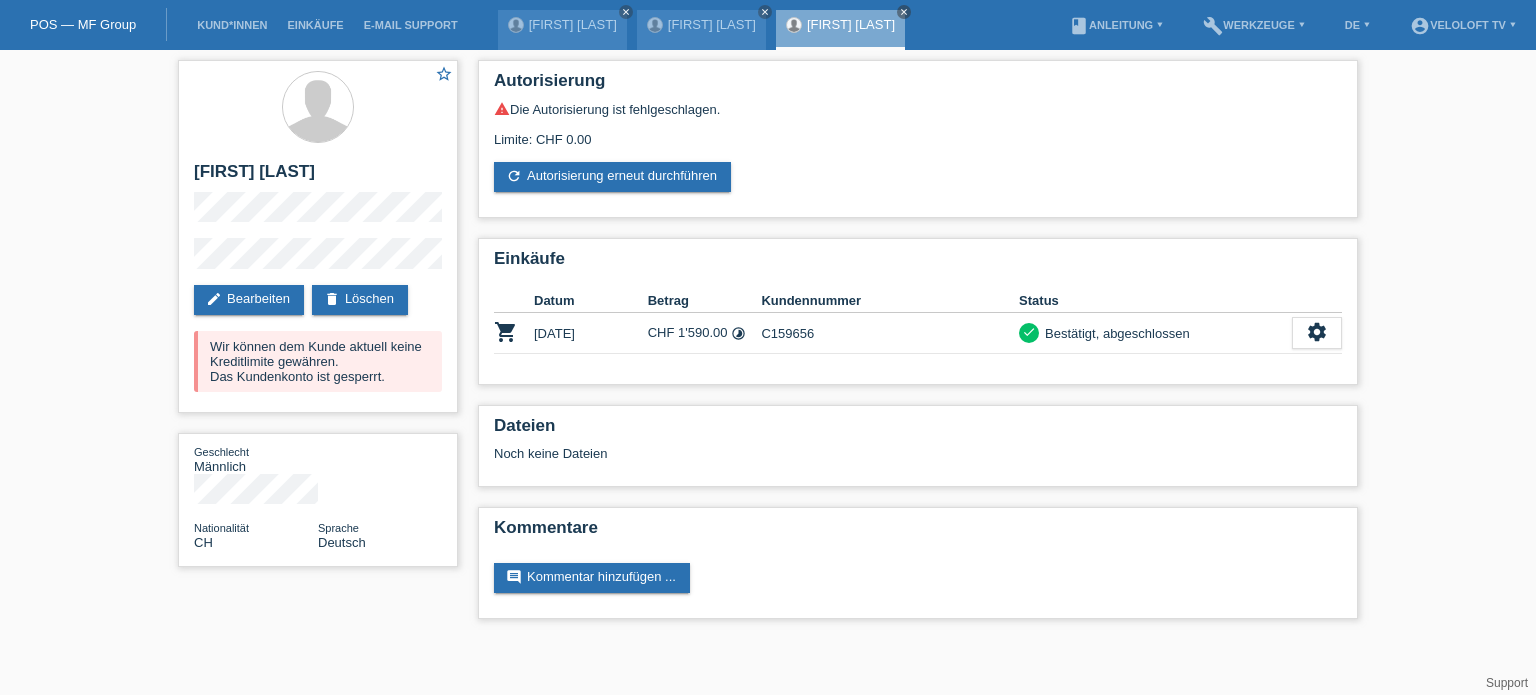 click on "star_border
Benjamin Faga
edit  Bearbeiten
delete  Löschen
Wir können dem Kunde aktuell keine Kreditlimite gewähren. Das Kundenkonto ist gesperrt.
Geschlecht
Männlich
Nationalität
CH
Sprache
Deutsch" at bounding box center (768, 344) 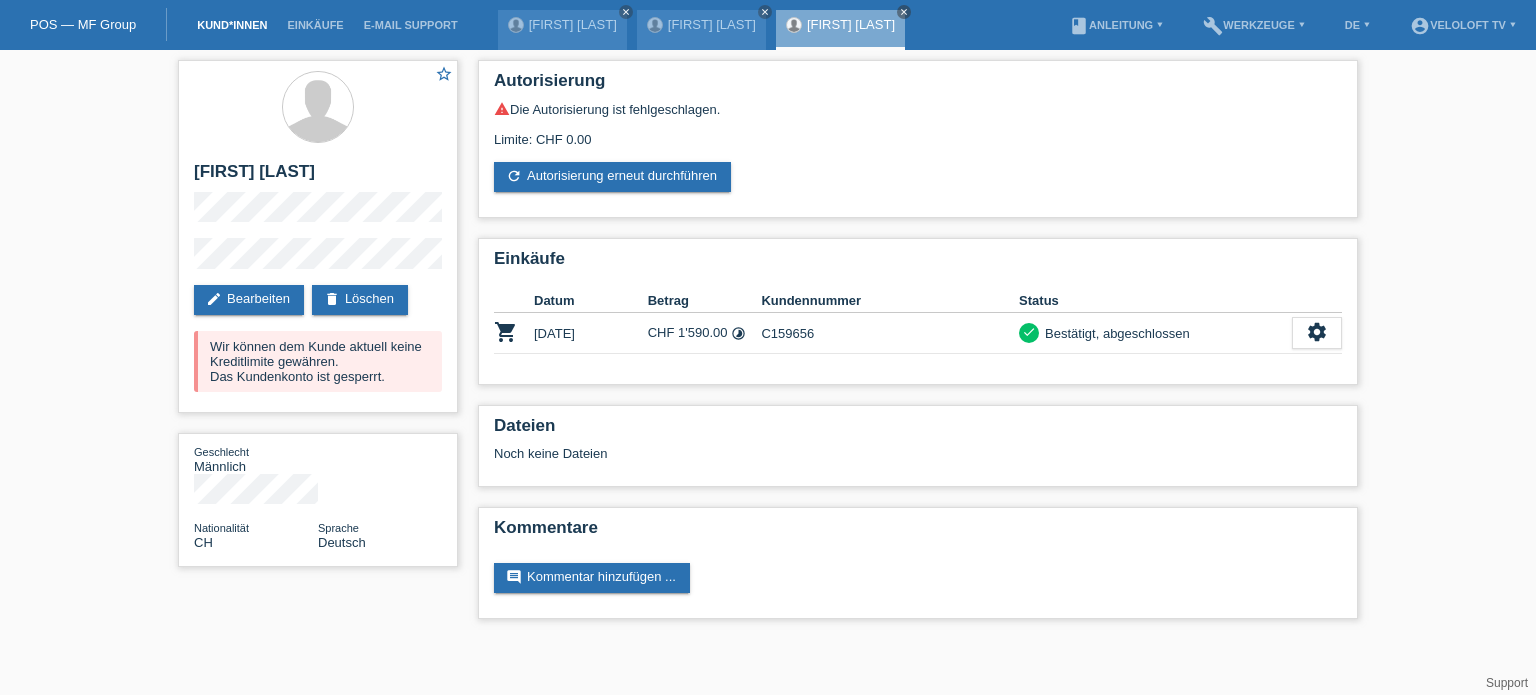 click on "Kund*innen" at bounding box center (232, 25) 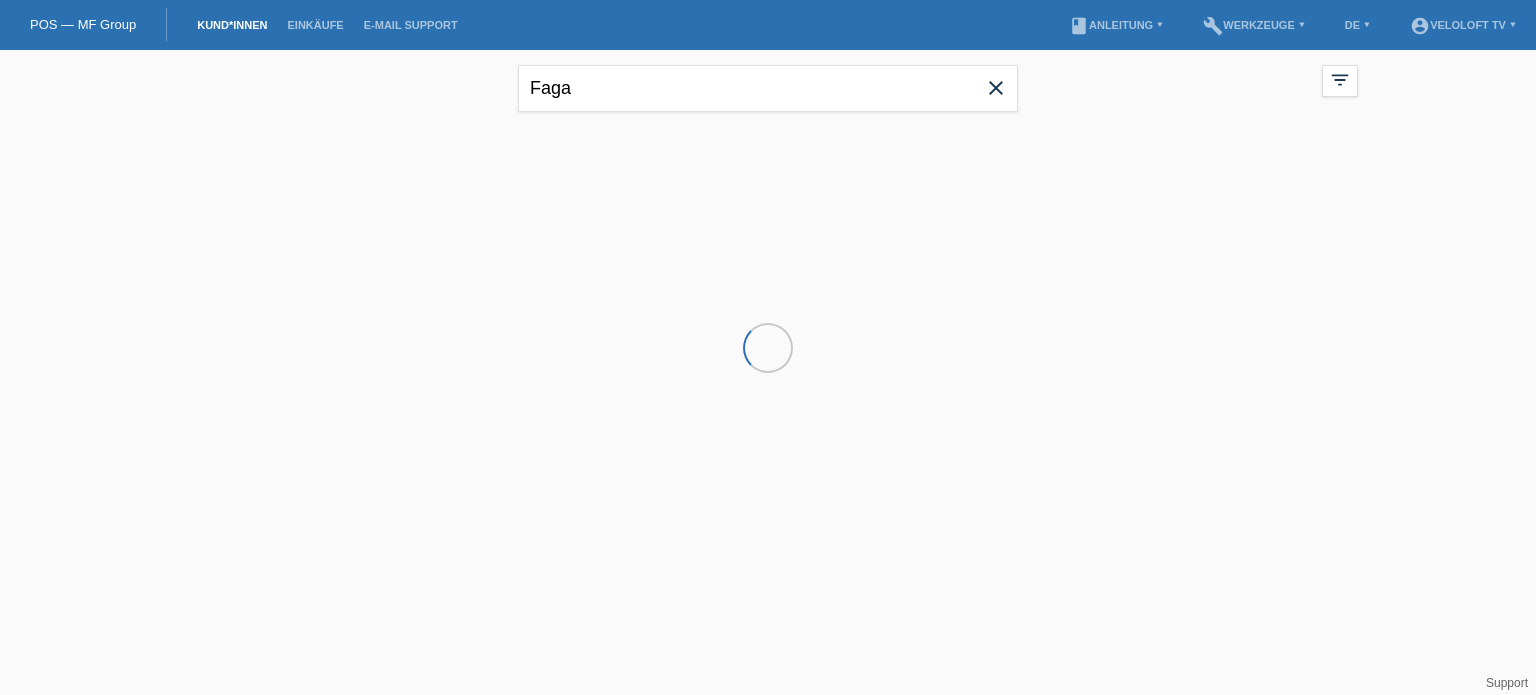 scroll, scrollTop: 0, scrollLeft: 0, axis: both 